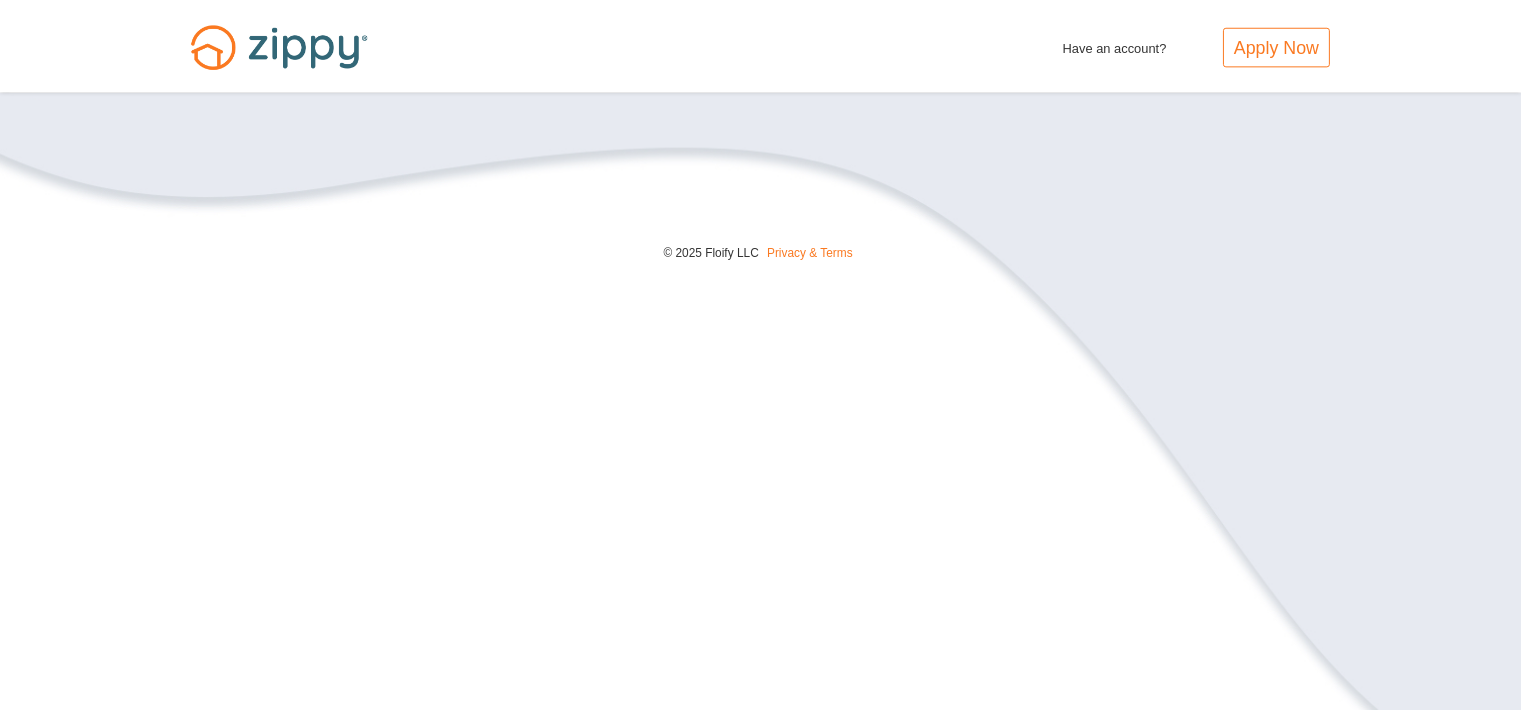 scroll, scrollTop: 0, scrollLeft: 0, axis: both 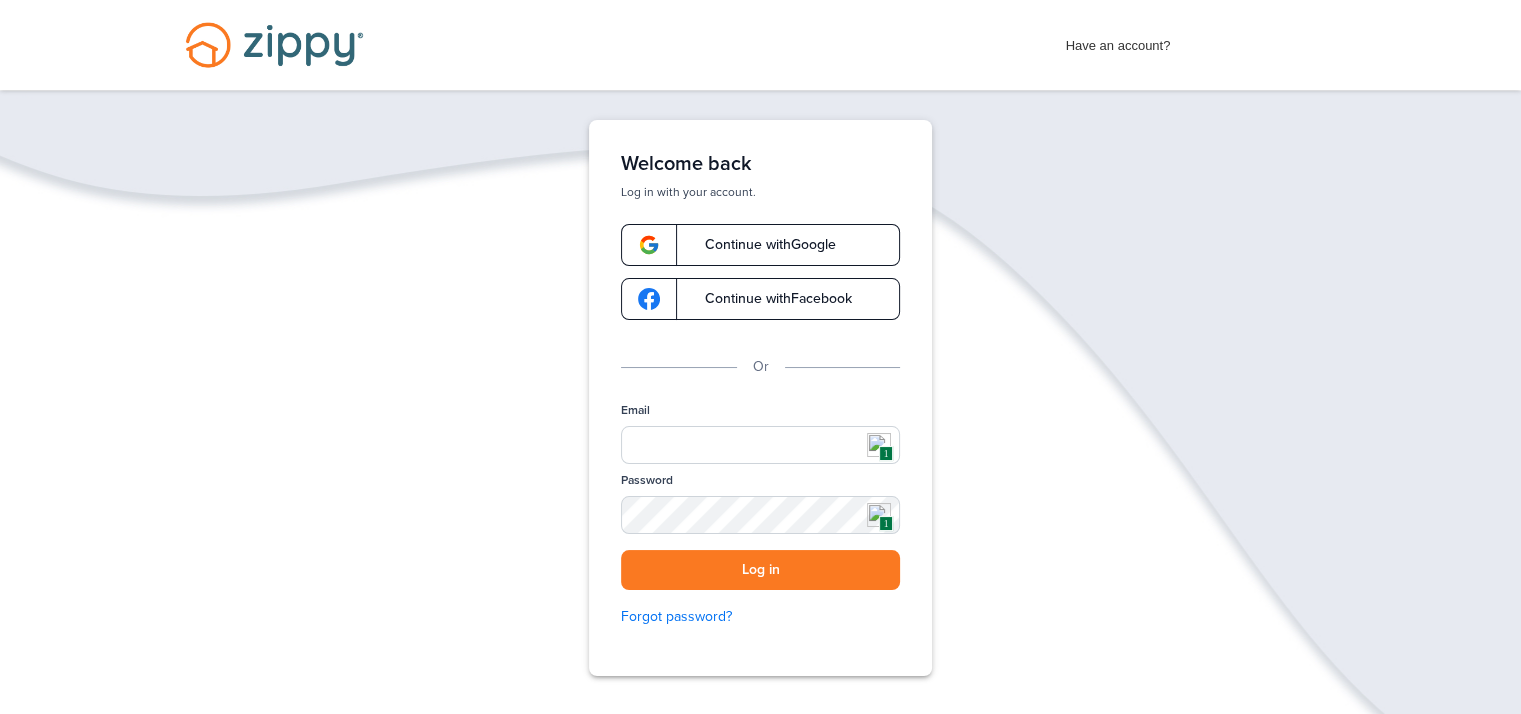 click on "Verify your Email
We just resent an email with a link to set your password to [EMAIL]. If you don’t see it, check your spam folder or click  Contact Support  below for help.
Contact Support
Change Email Address
Help is on its way!
Your loan officer, Zippy Loans will contact you shortly at [EMAIL]. If this email address is incorrect, click  Change Email Address  below.
Change Email Address
Welcome back Log in with your account. Continue with  Google Continue with  Facebook Or Email 1 Password 1 SHOW Log in Forgot password? Don't have an account?   Apply Now" at bounding box center [760, 460] 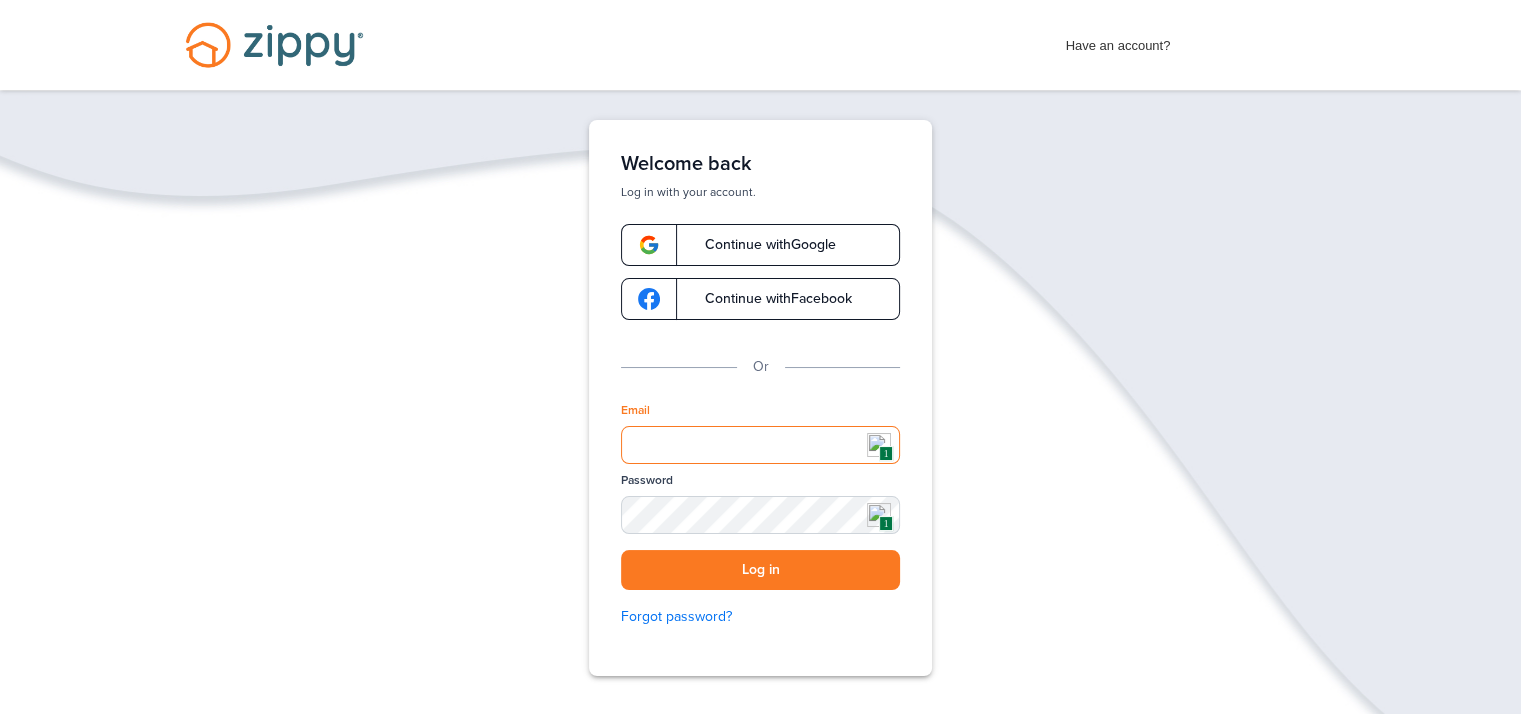 click on "Email" at bounding box center (760, 445) 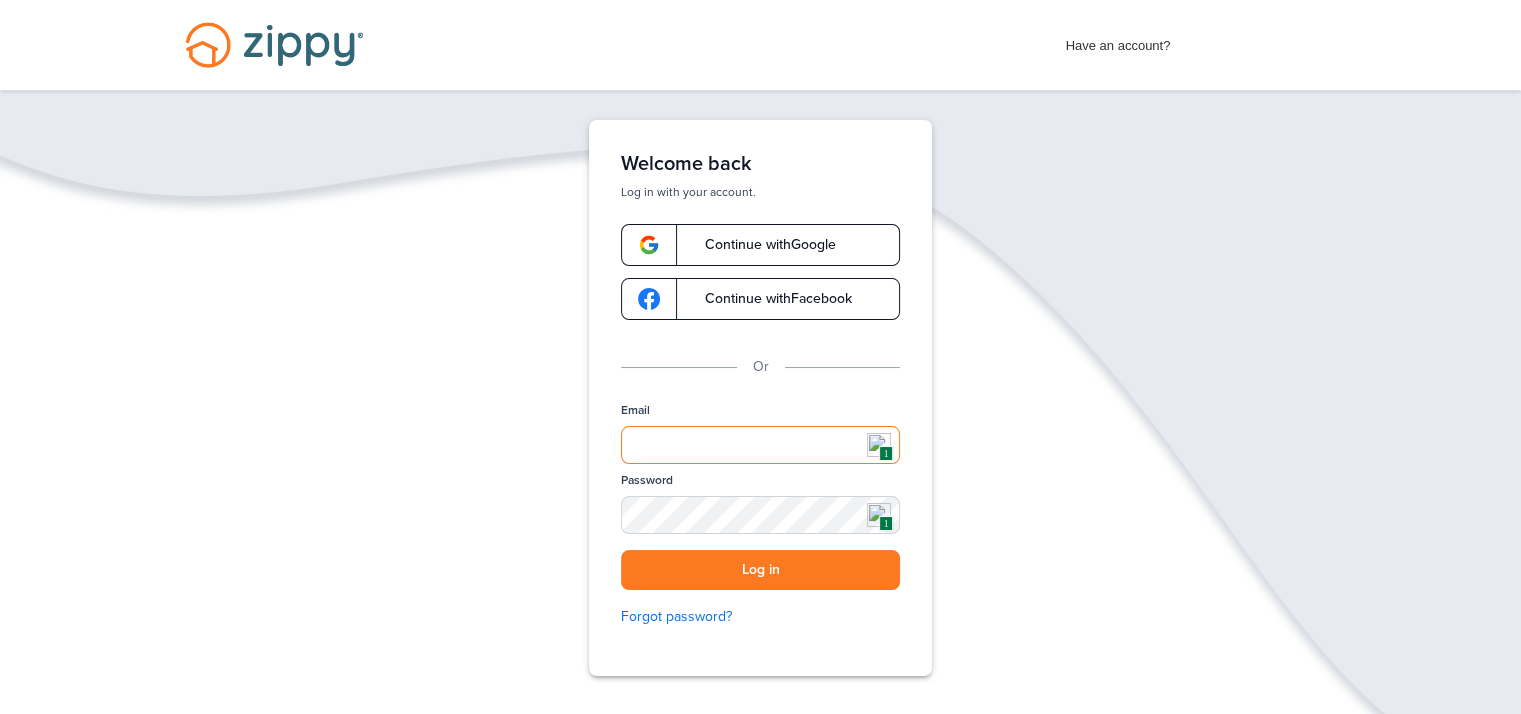 type on "**********" 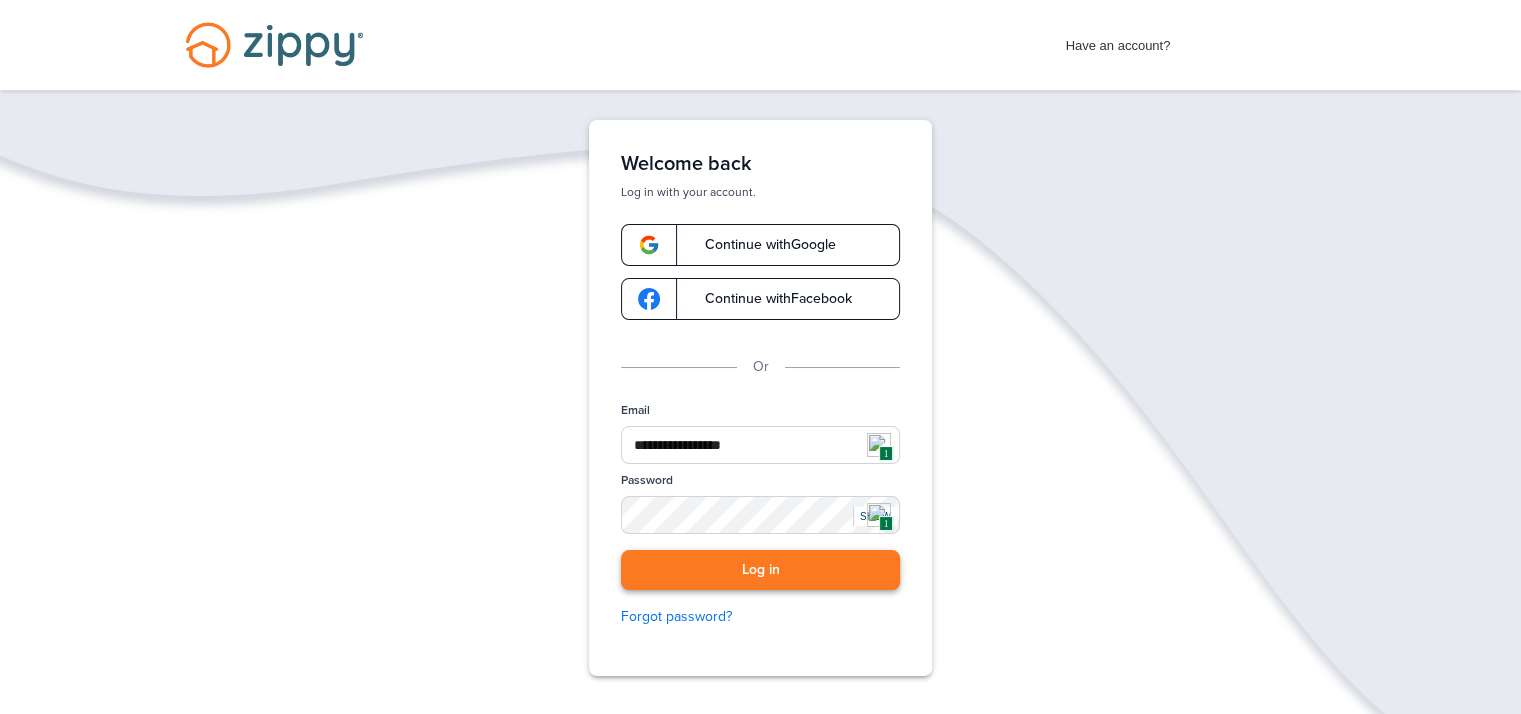 click on "Log in" at bounding box center [760, 570] 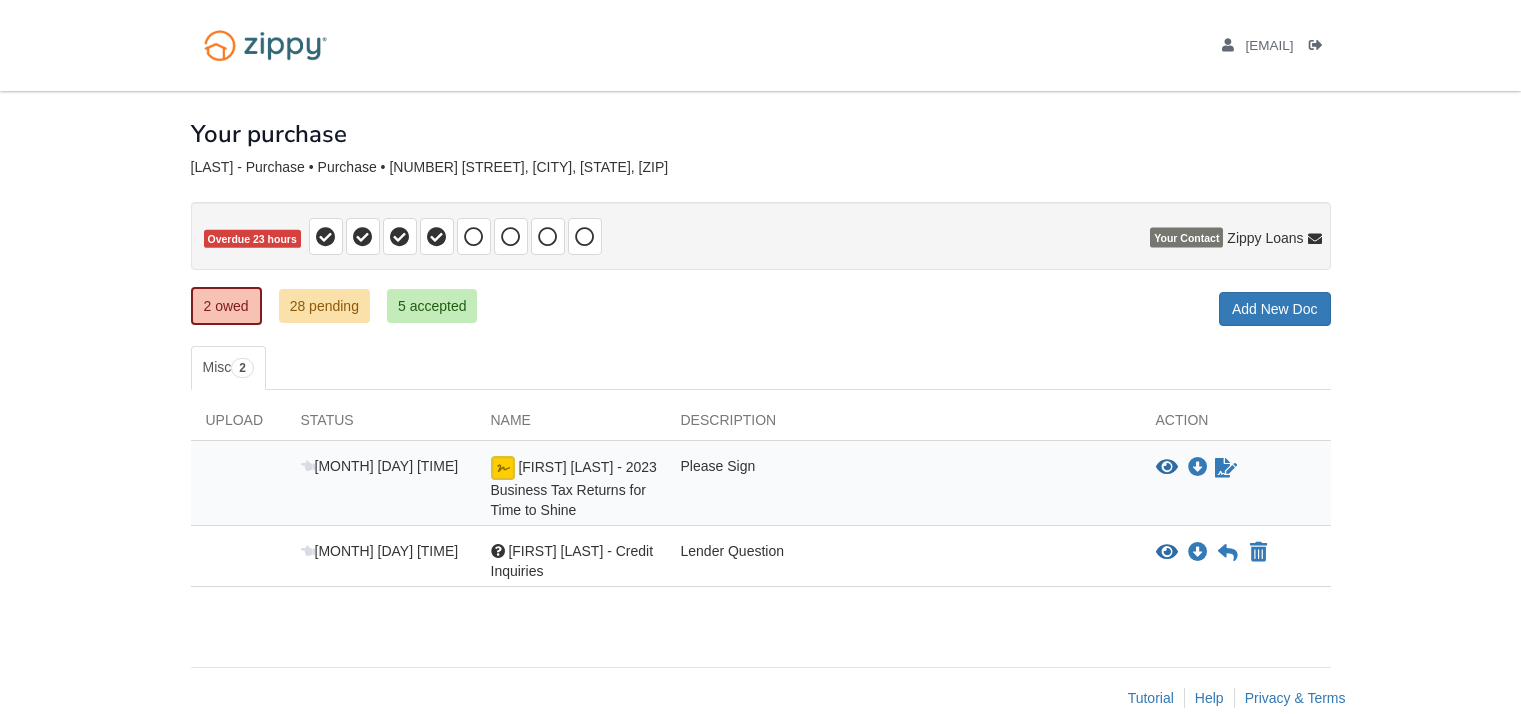scroll, scrollTop: 0, scrollLeft: 0, axis: both 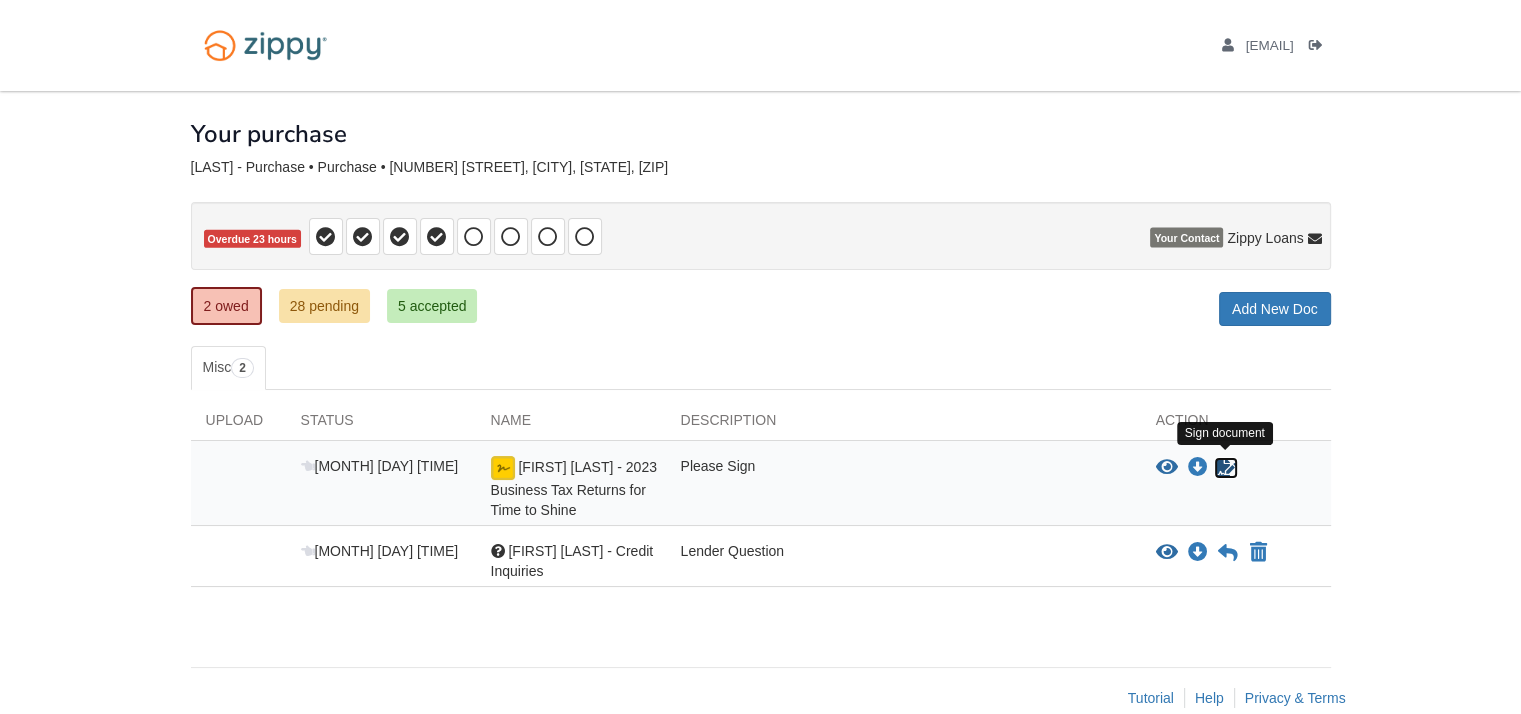 click at bounding box center [1226, 468] 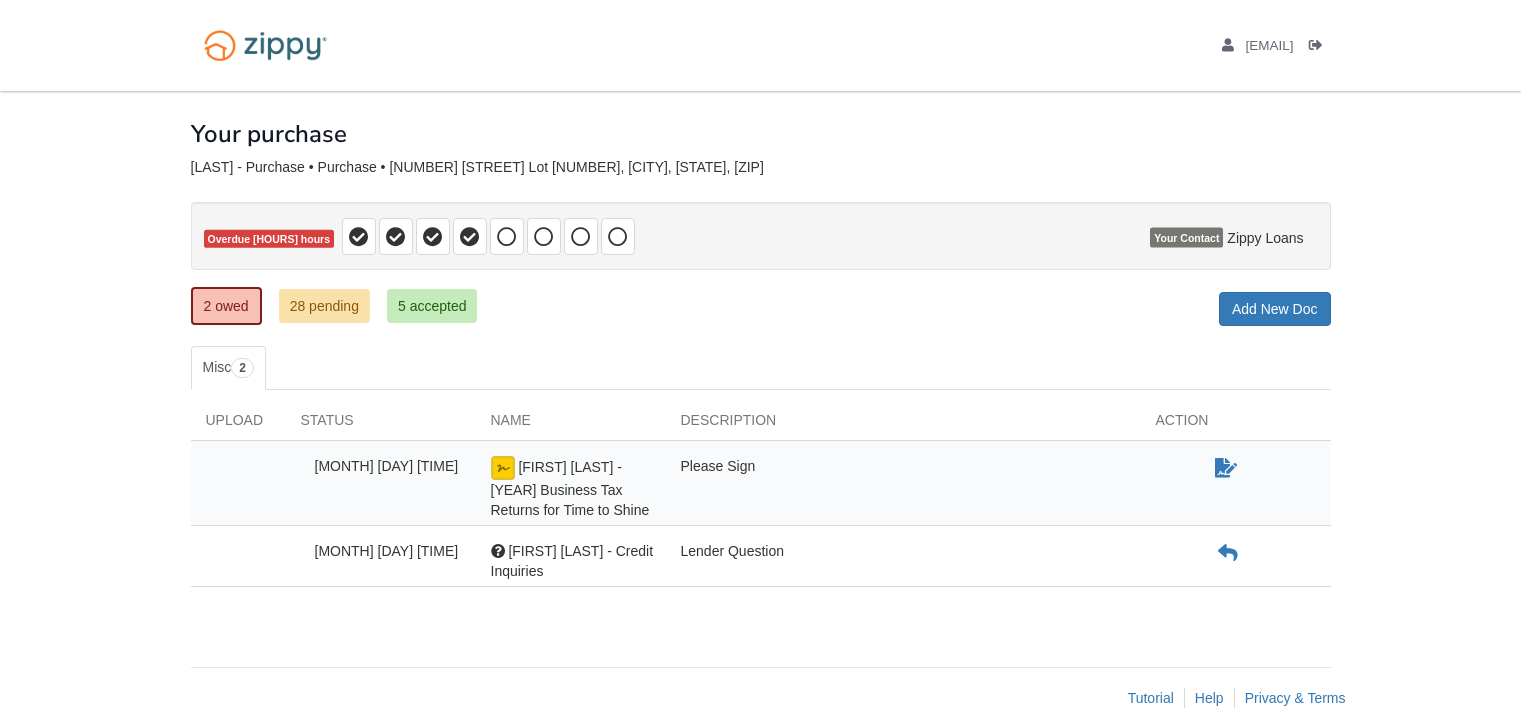scroll, scrollTop: 0, scrollLeft: 0, axis: both 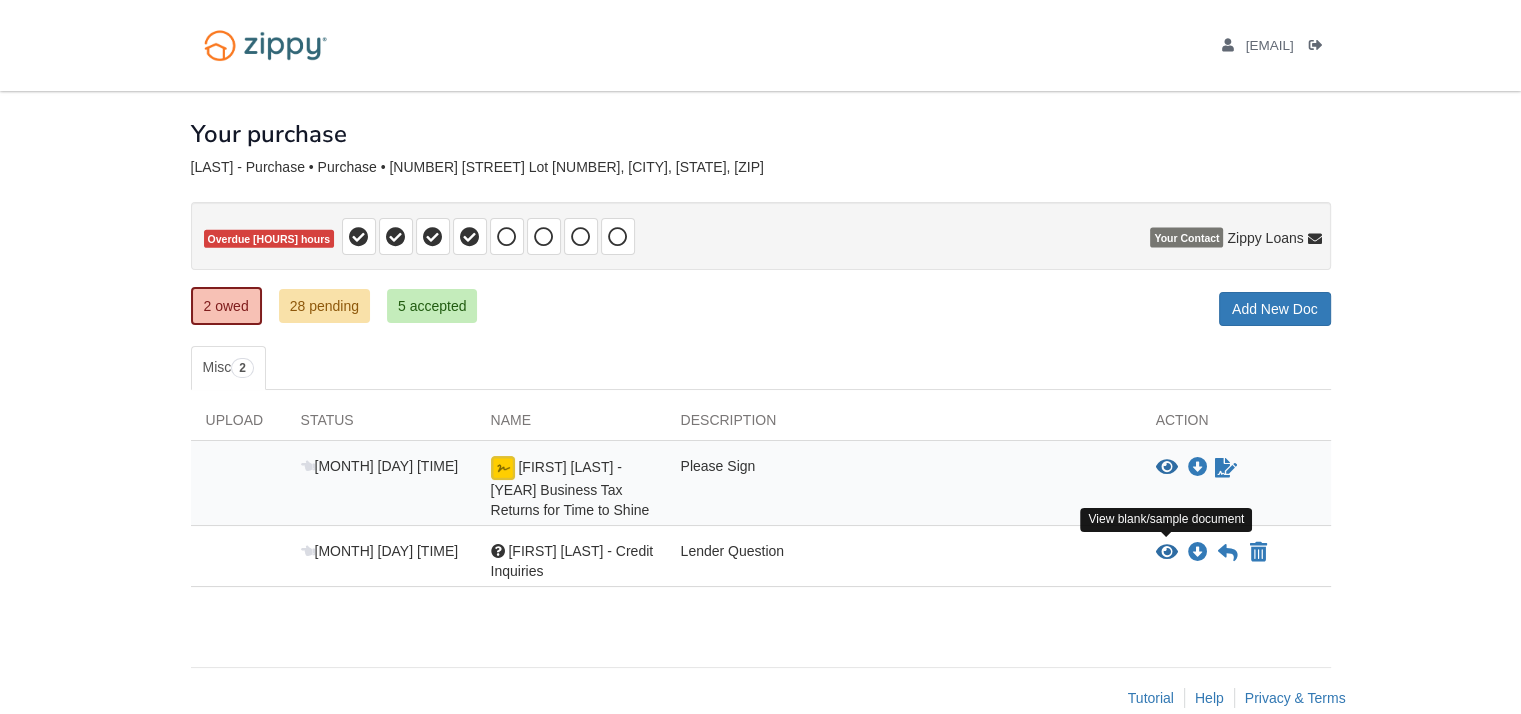 click at bounding box center [1167, 553] 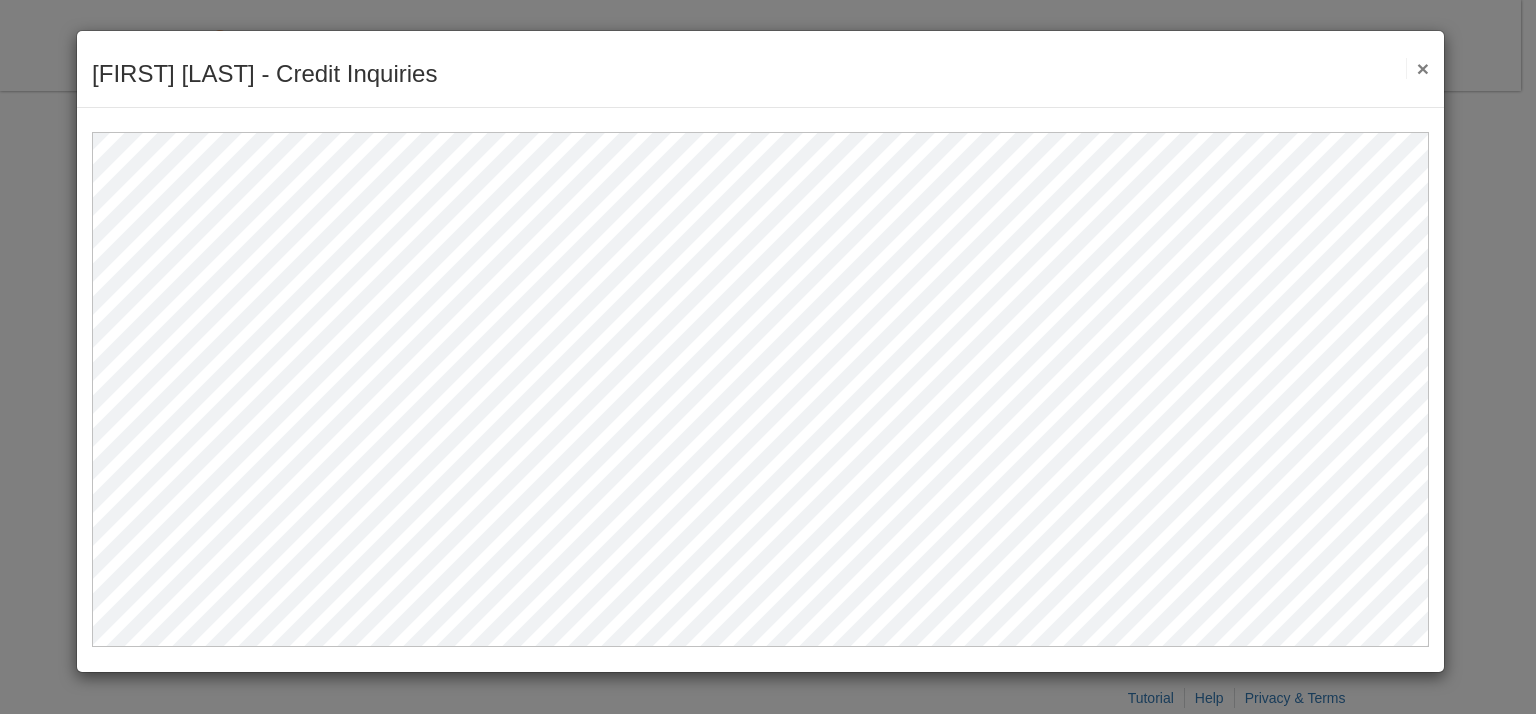 click on "×" at bounding box center (1417, 68) 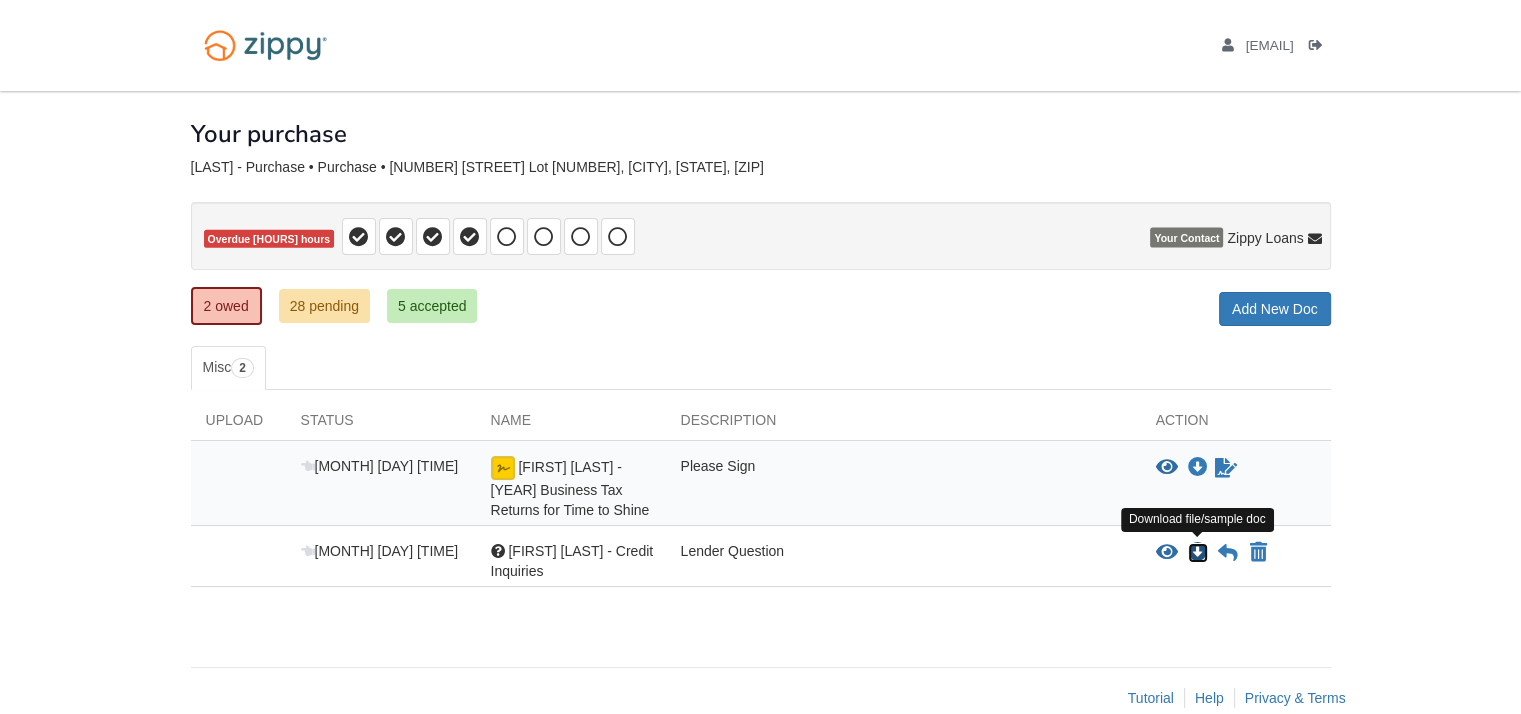 click at bounding box center (1198, 553) 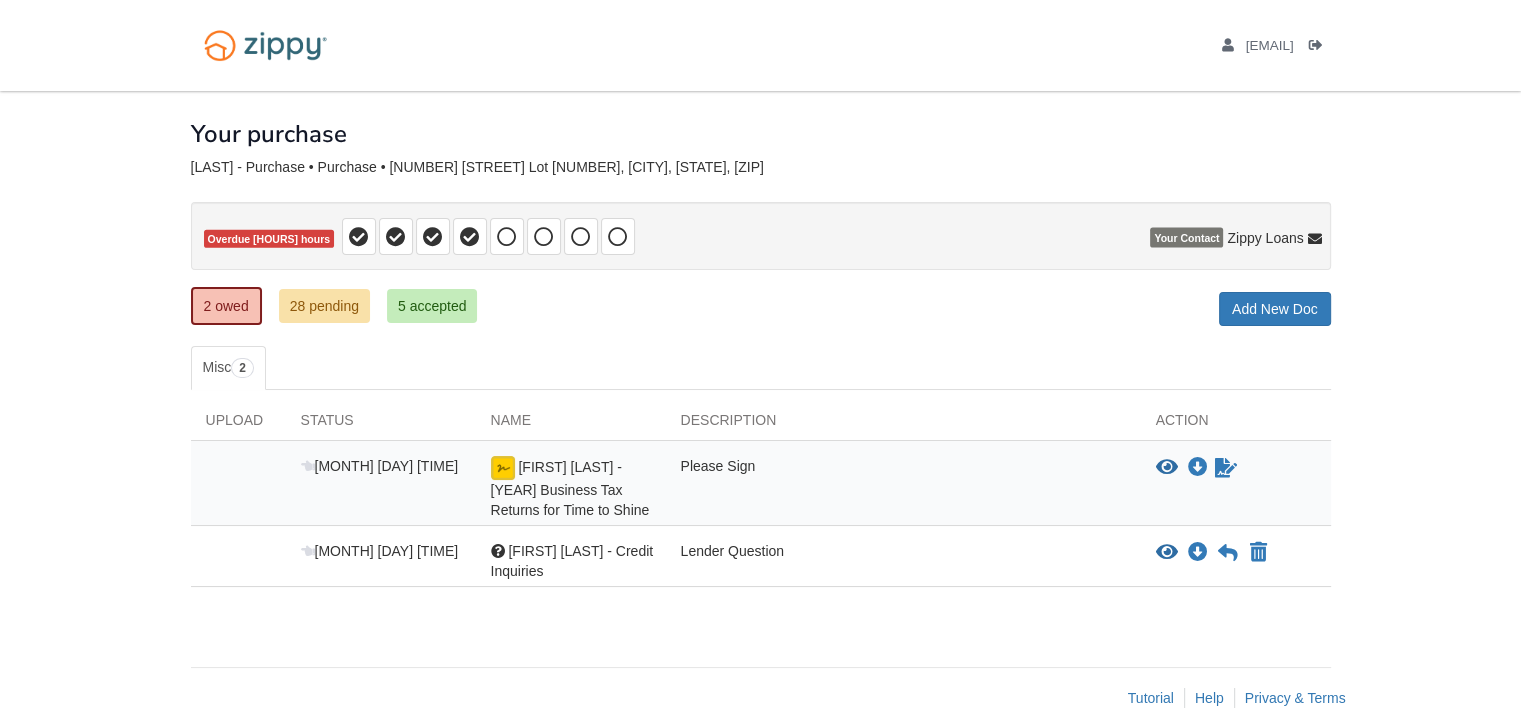 click on "Aug 7 17:52
Question
Zandra Isibue - Credit Inquiries
Lender Question
View blank/sample document
View blank/sample document
Download file/sample doc
Download file/sample doc
Message reply
Message reply
You can declare this document Not Applicable" at bounding box center (761, 556) 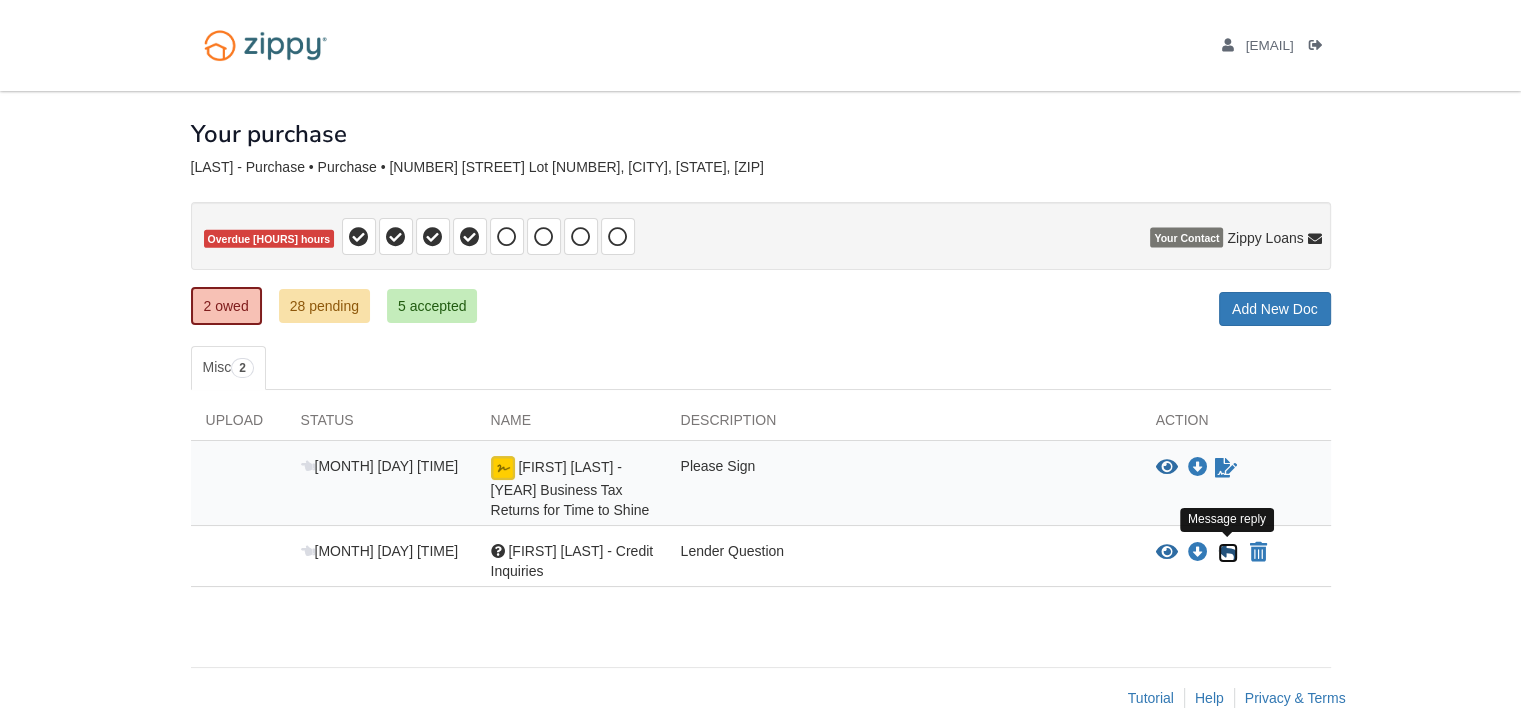 click at bounding box center (1228, 553) 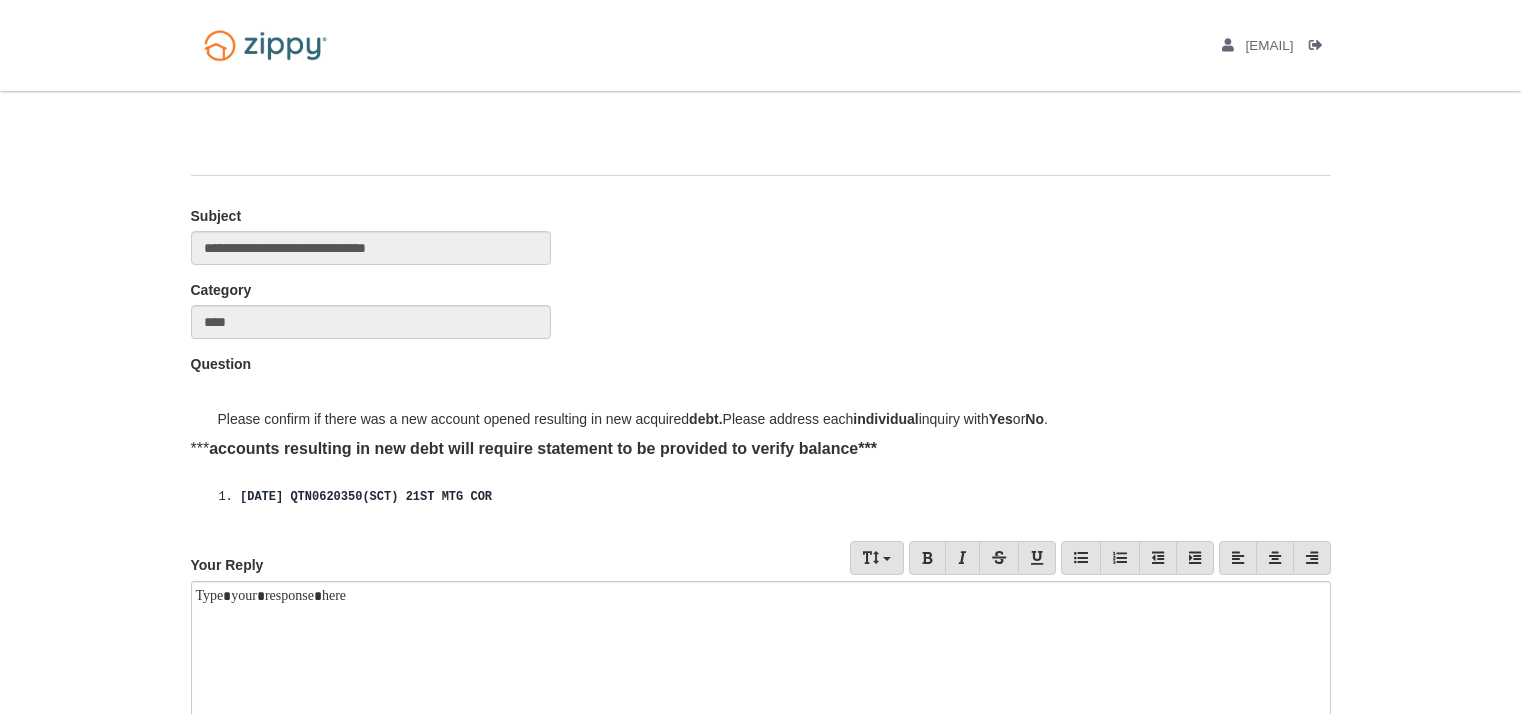 scroll, scrollTop: 0, scrollLeft: 0, axis: both 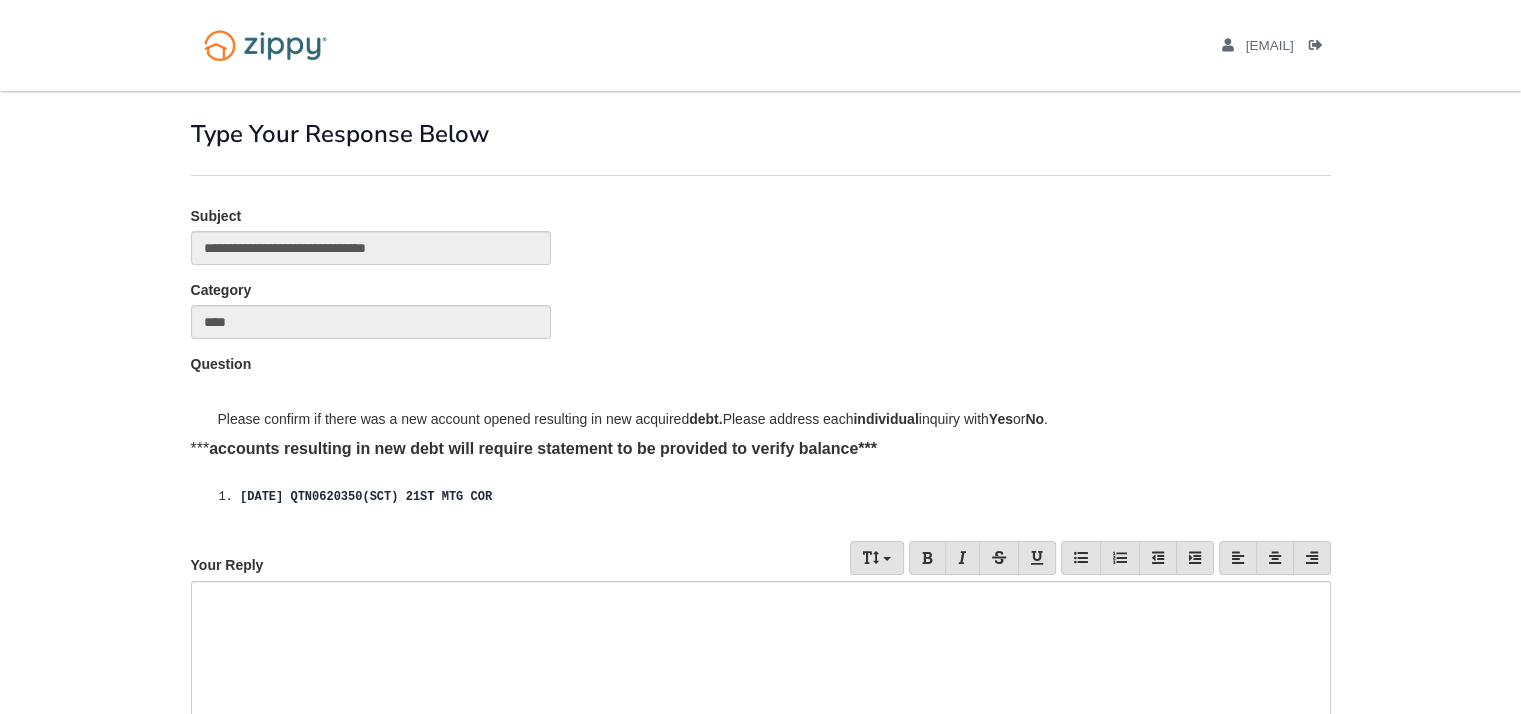 click at bounding box center (761, 711) 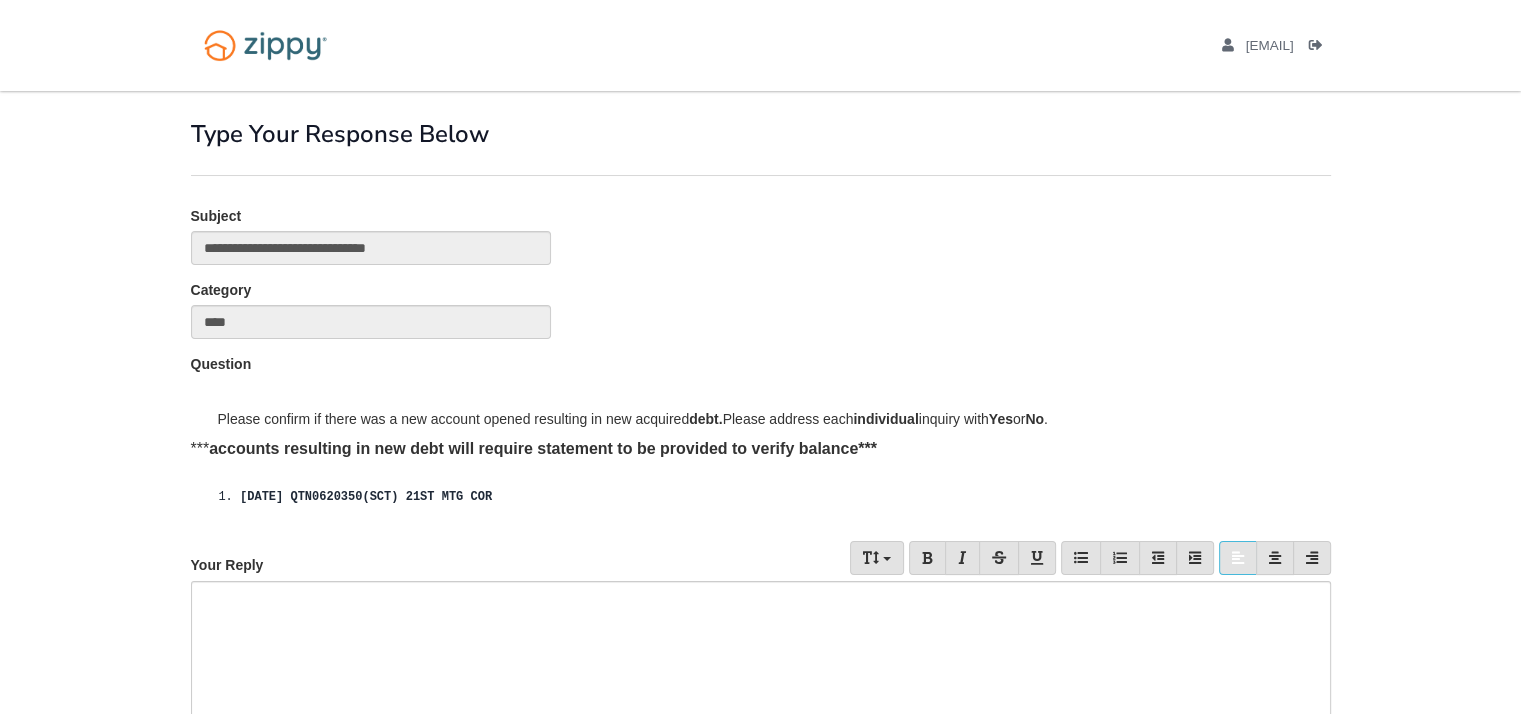 type 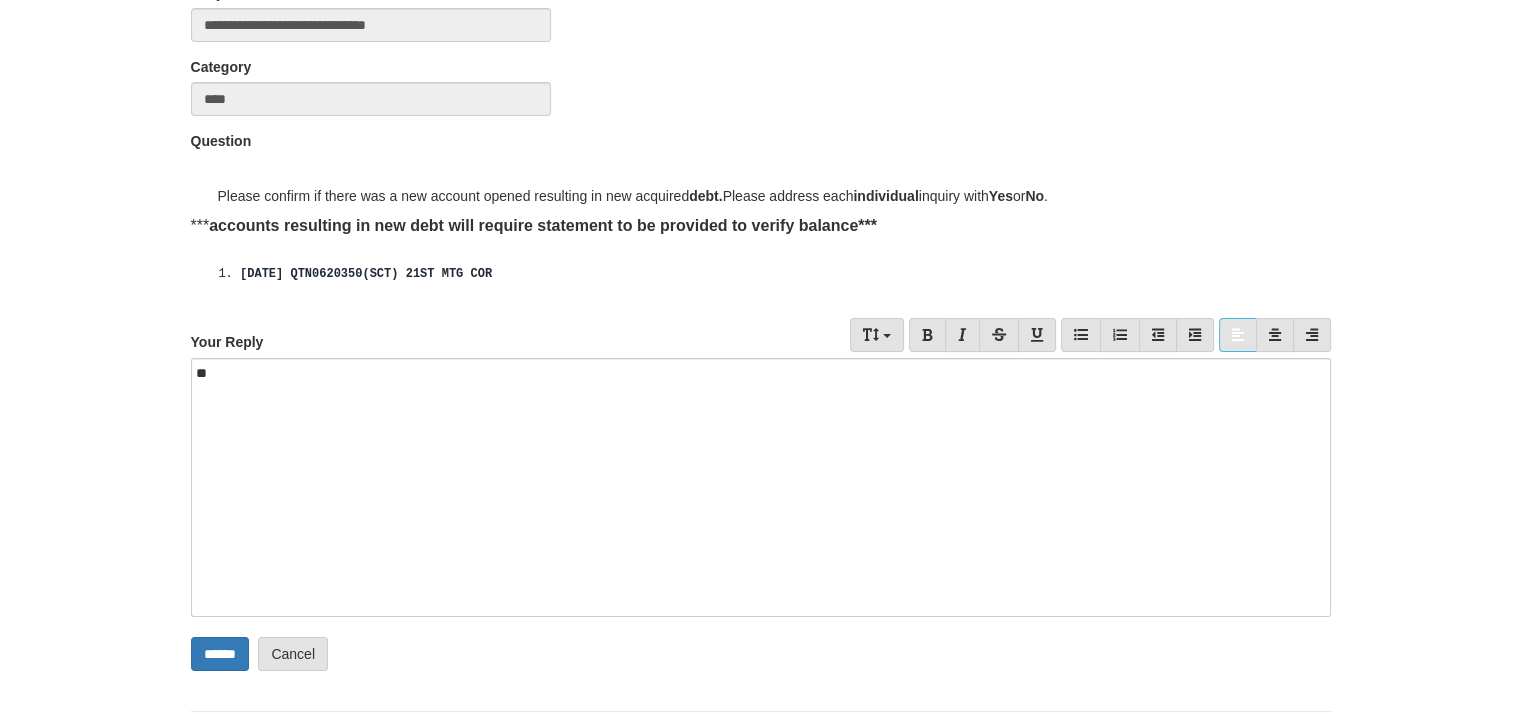 scroll, scrollTop: 224, scrollLeft: 0, axis: vertical 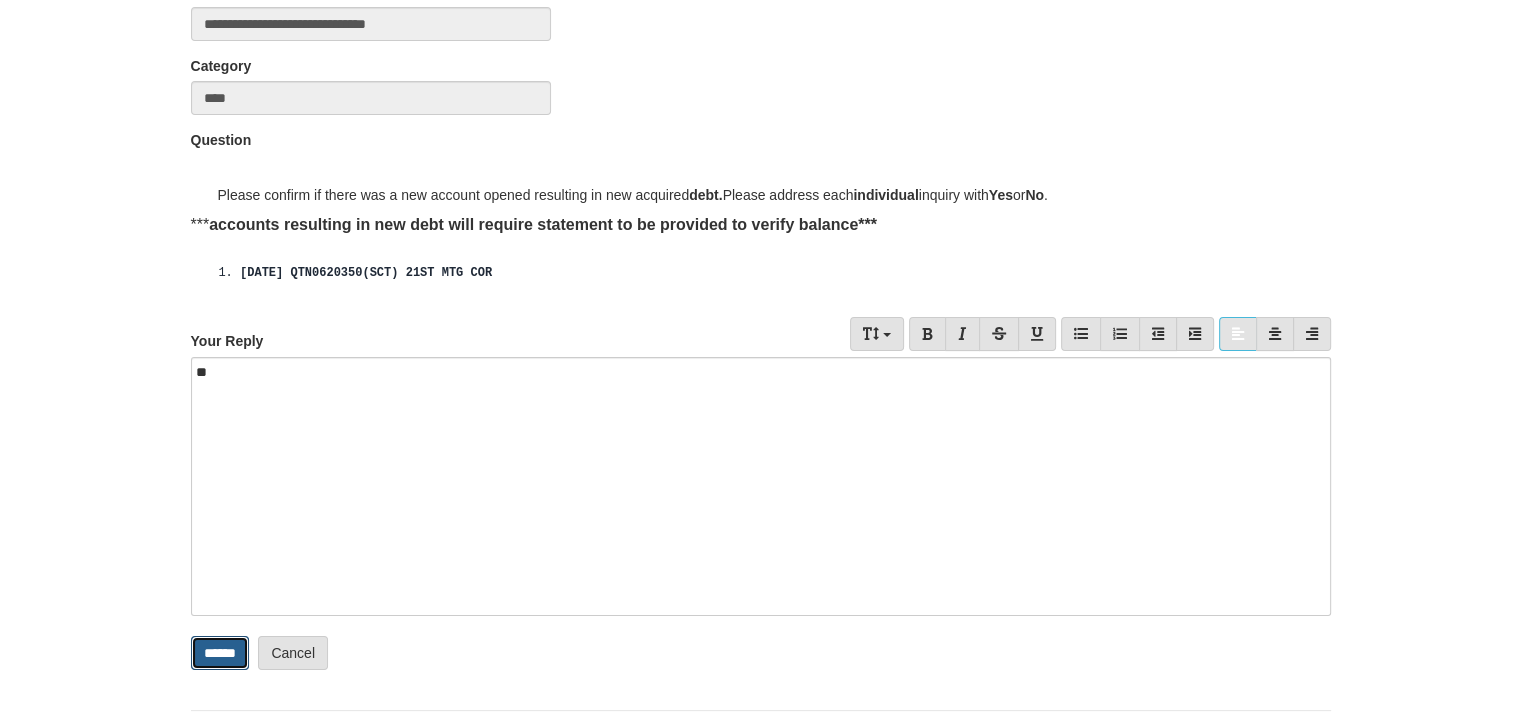 click on "******" at bounding box center [220, 653] 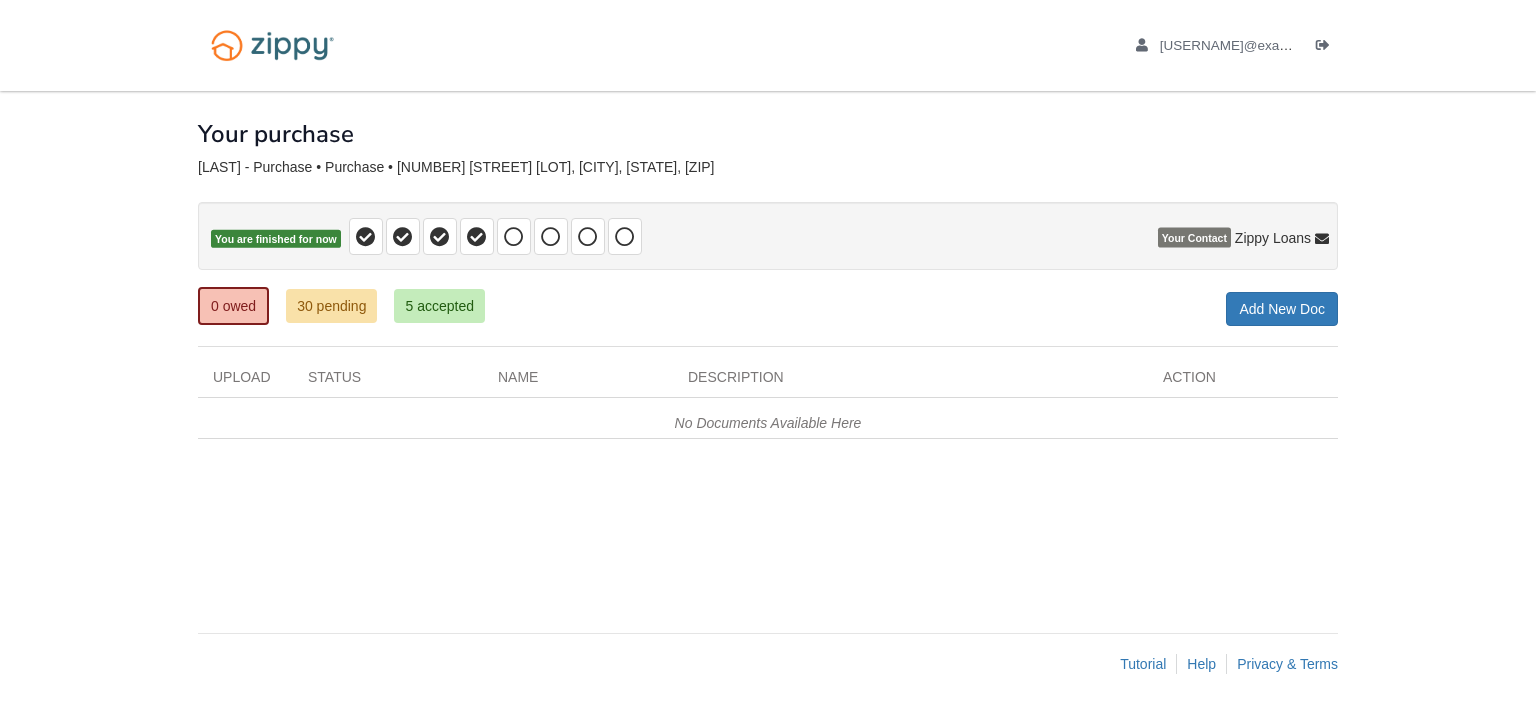 scroll, scrollTop: 0, scrollLeft: 0, axis: both 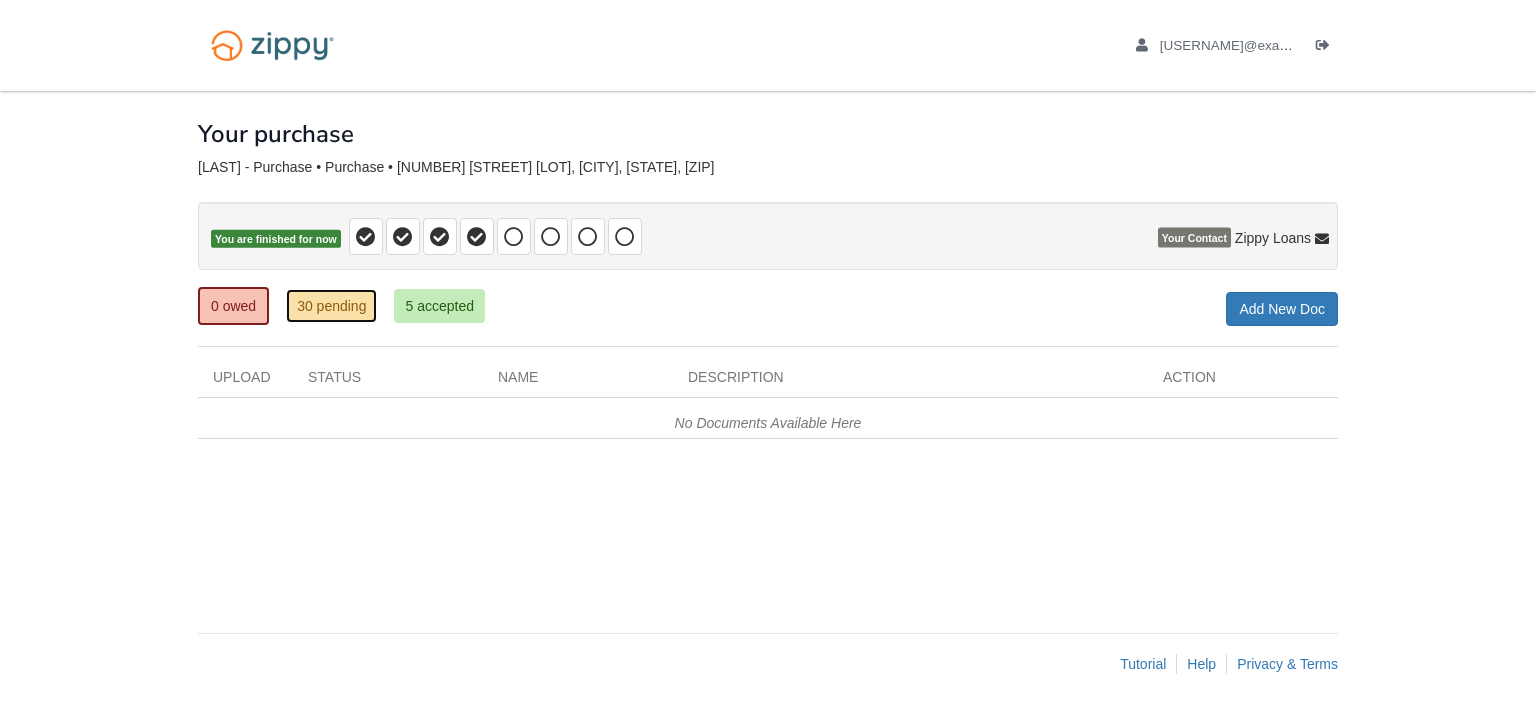click on "30 pending" at bounding box center (331, 306) 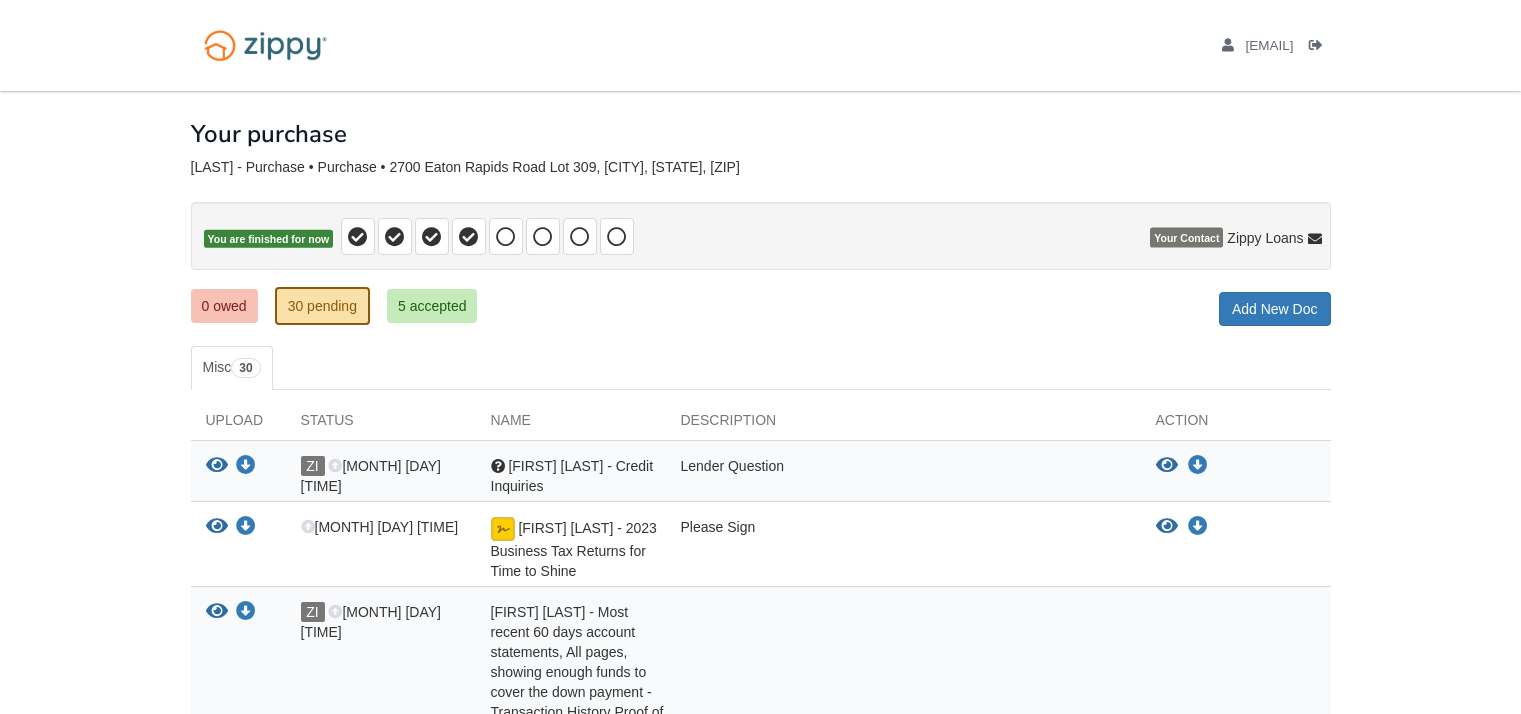 scroll, scrollTop: 0, scrollLeft: 0, axis: both 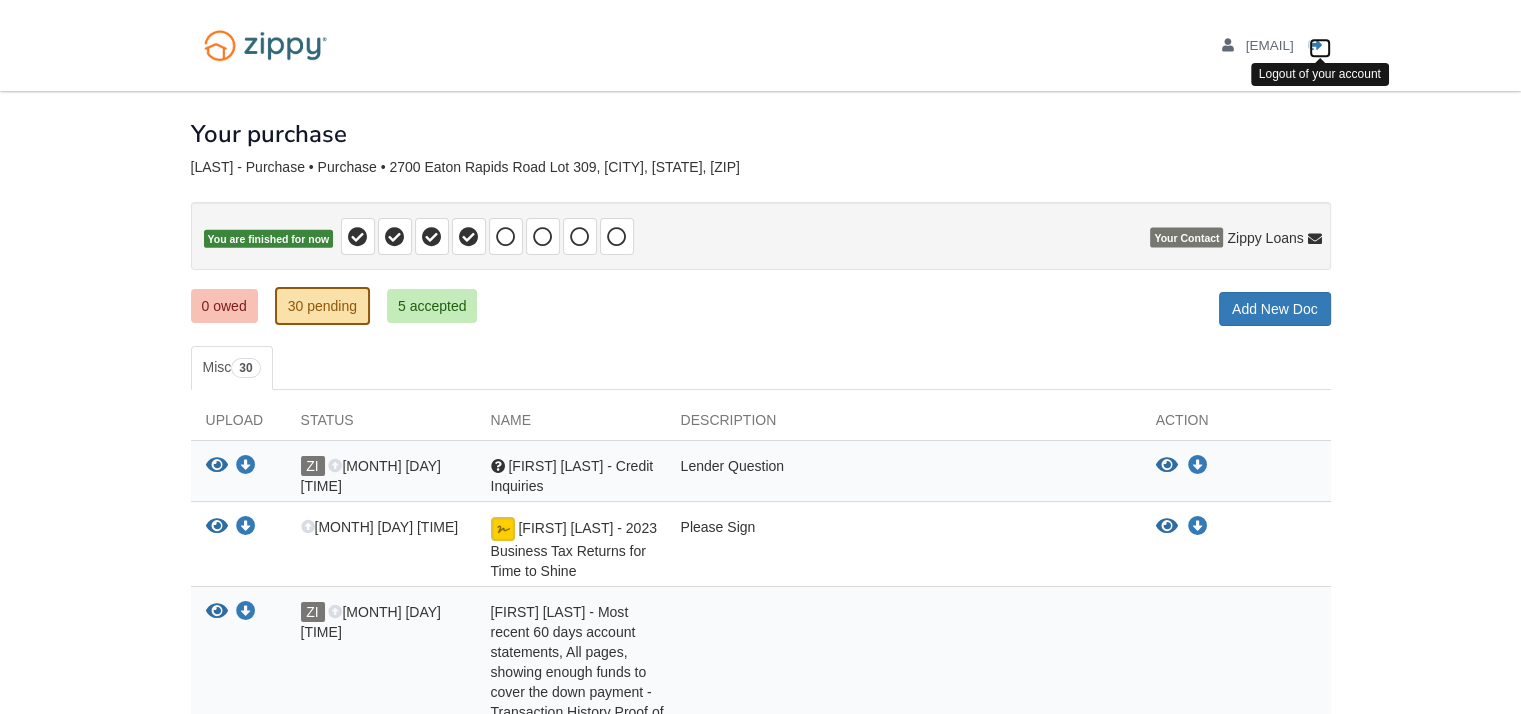 click at bounding box center [1316, 46] 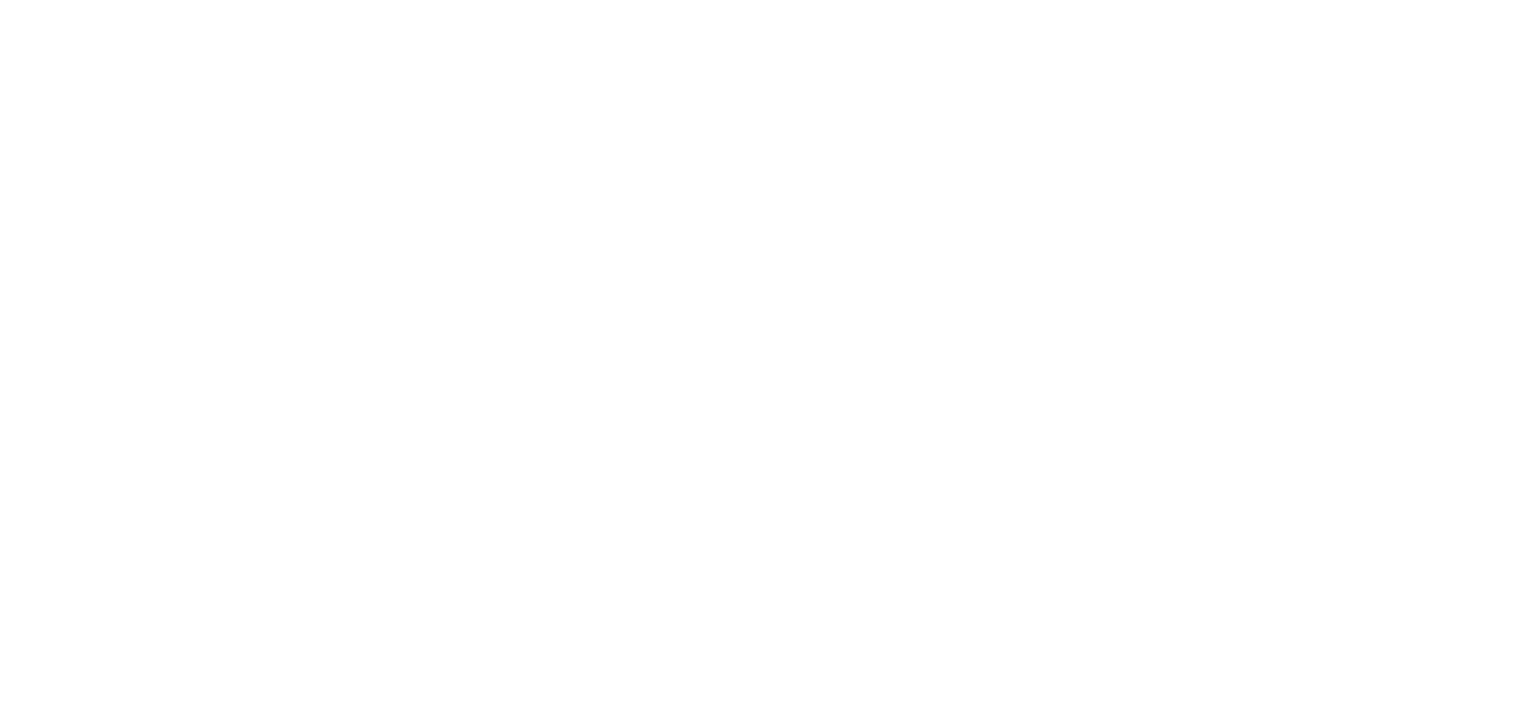 scroll, scrollTop: 0, scrollLeft: 0, axis: both 